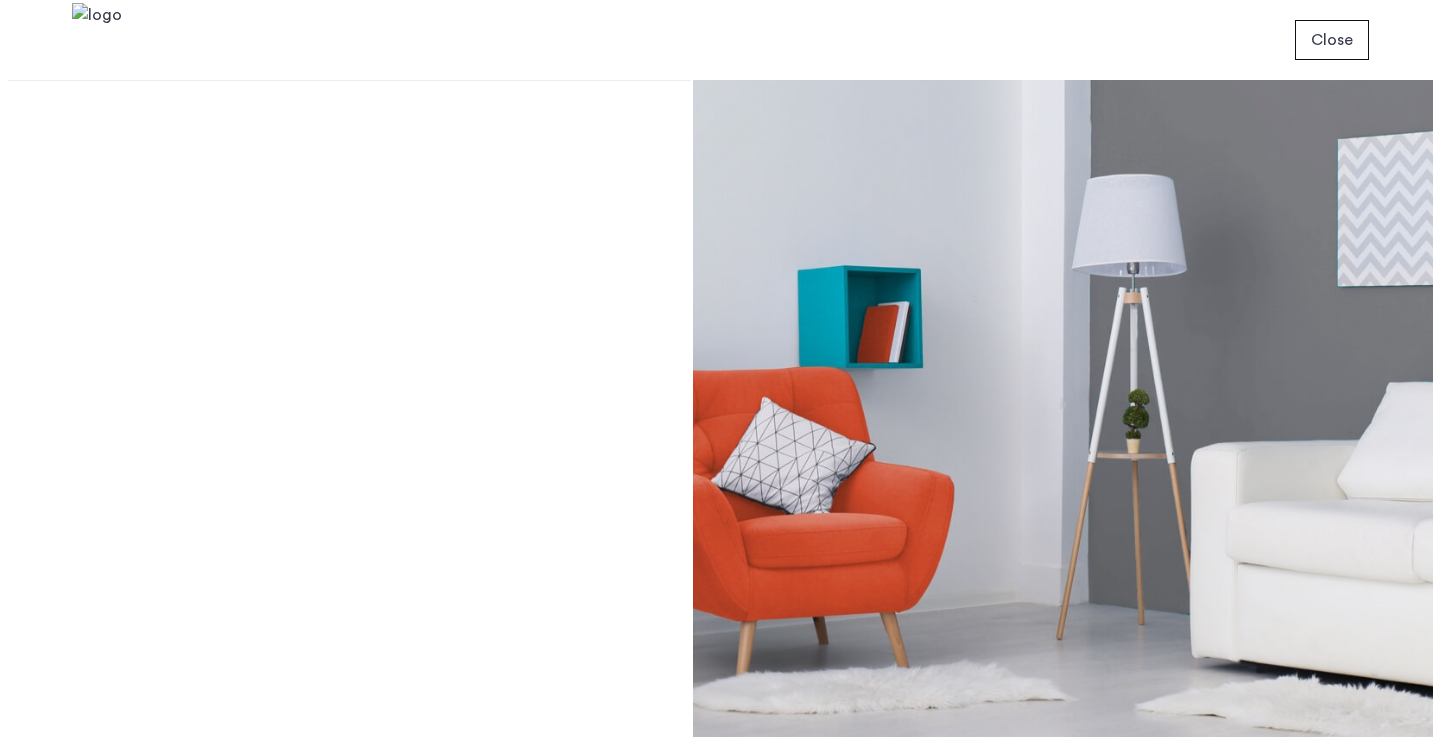 scroll, scrollTop: 0, scrollLeft: 0, axis: both 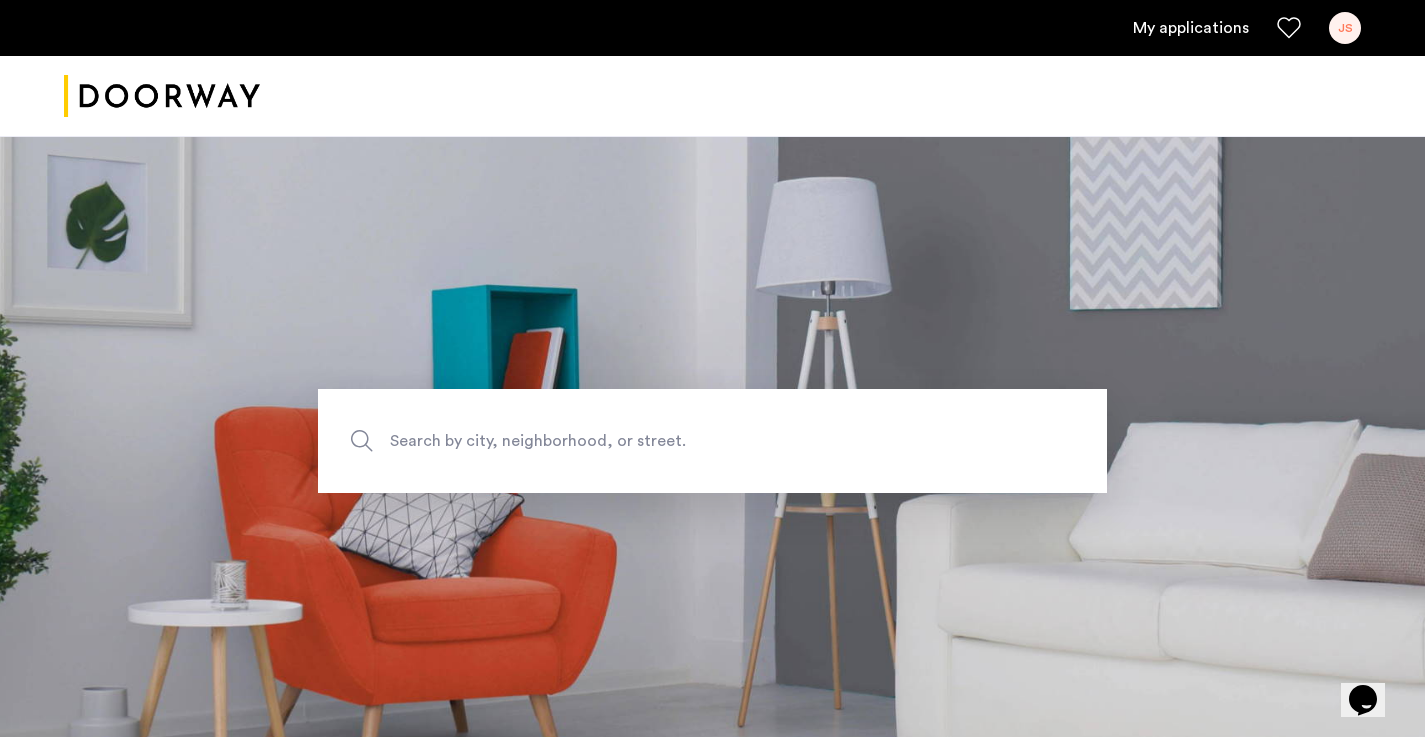 click on "JS" at bounding box center (1345, 28) 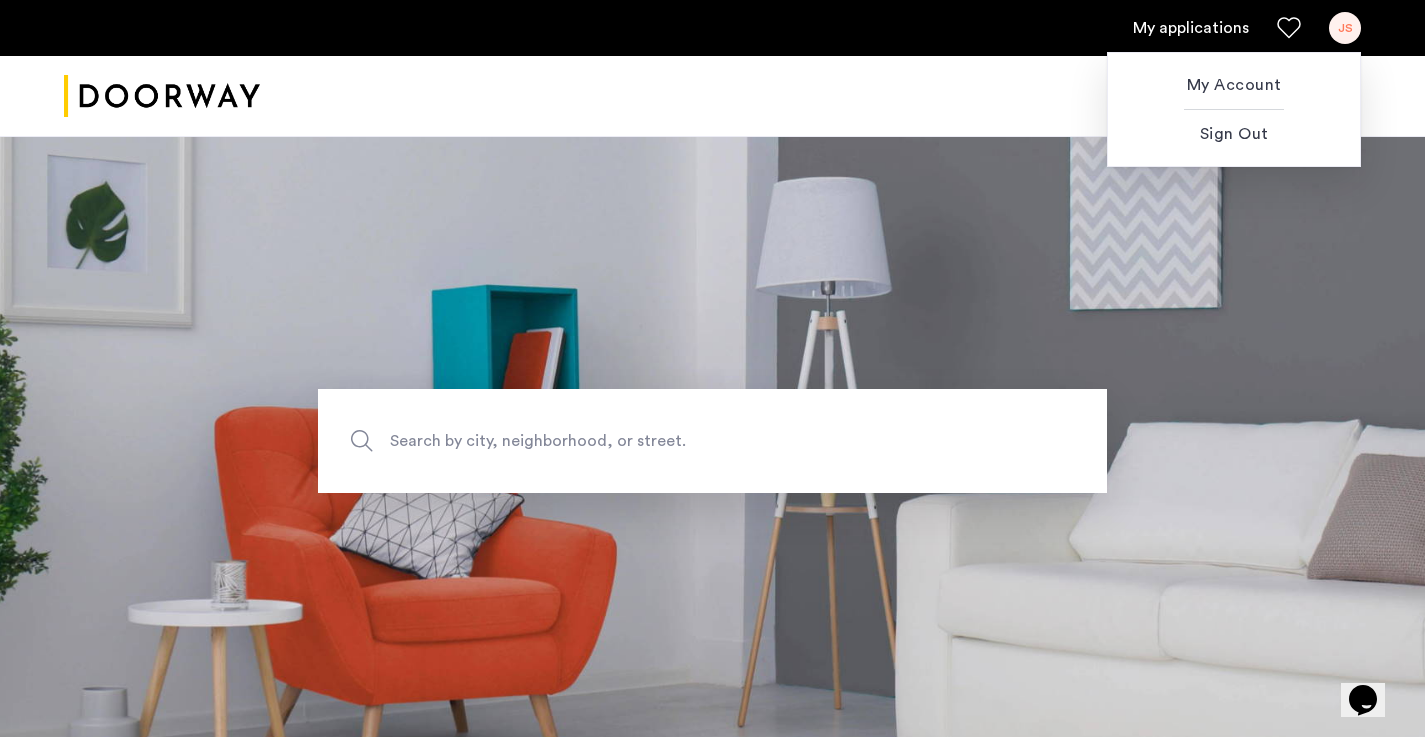 click at bounding box center (712, 368) 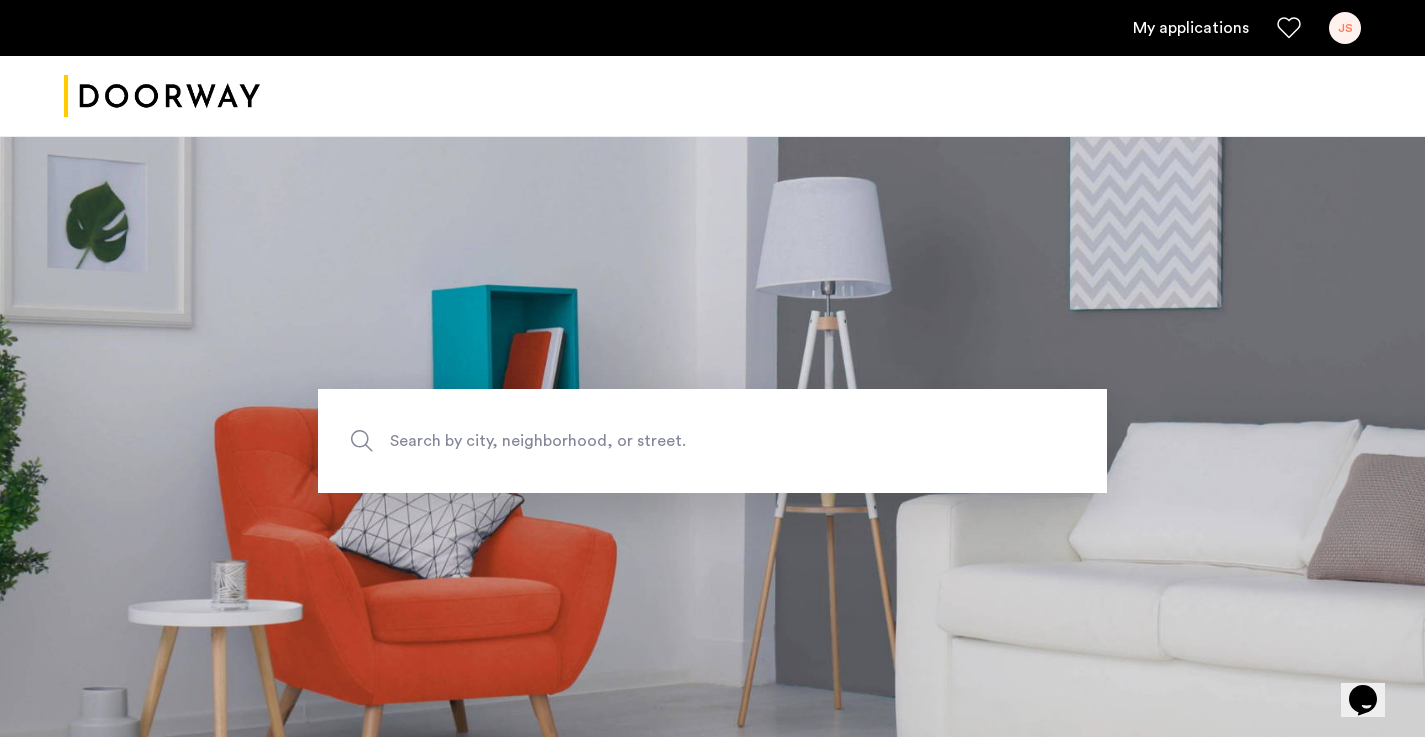 click on "My applications" at bounding box center [1191, 28] 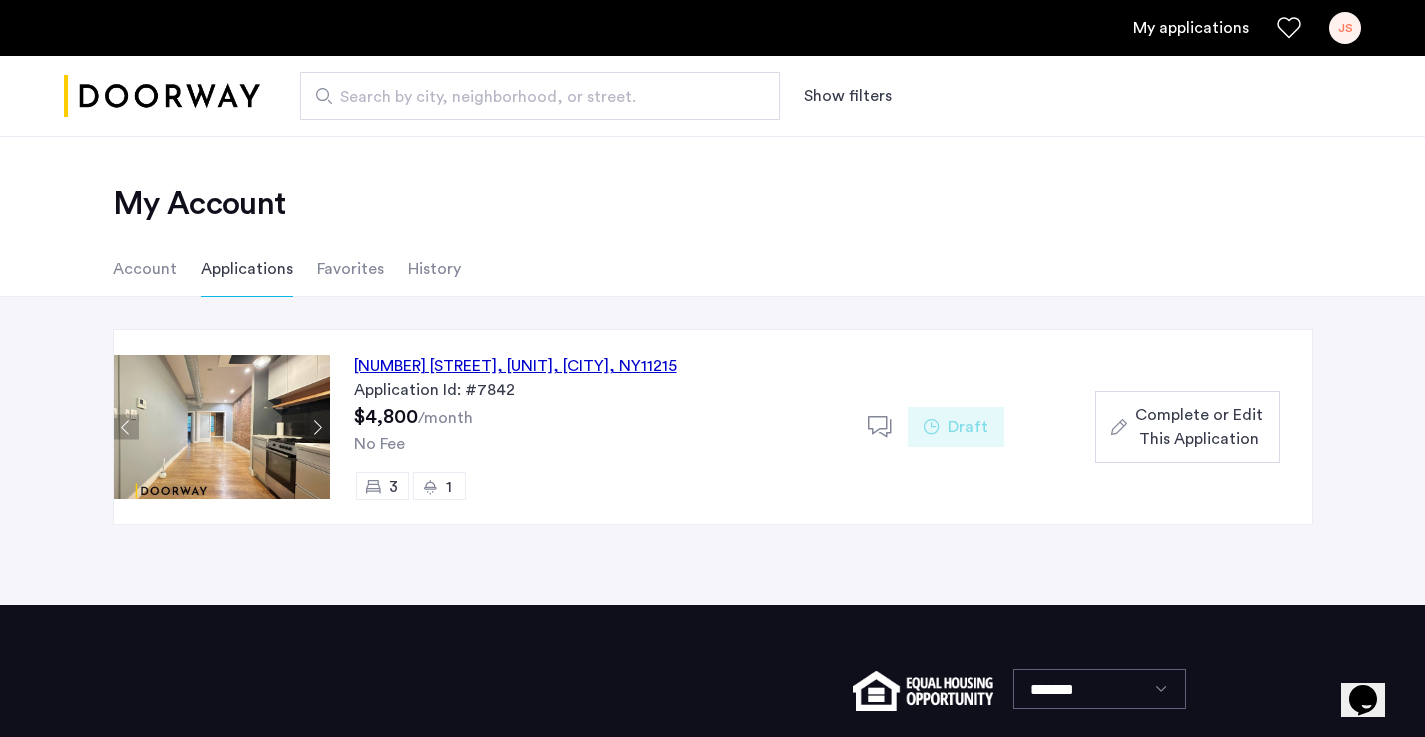click on "578 Union Street, Unit 4B, Brooklyn , NY  11215" 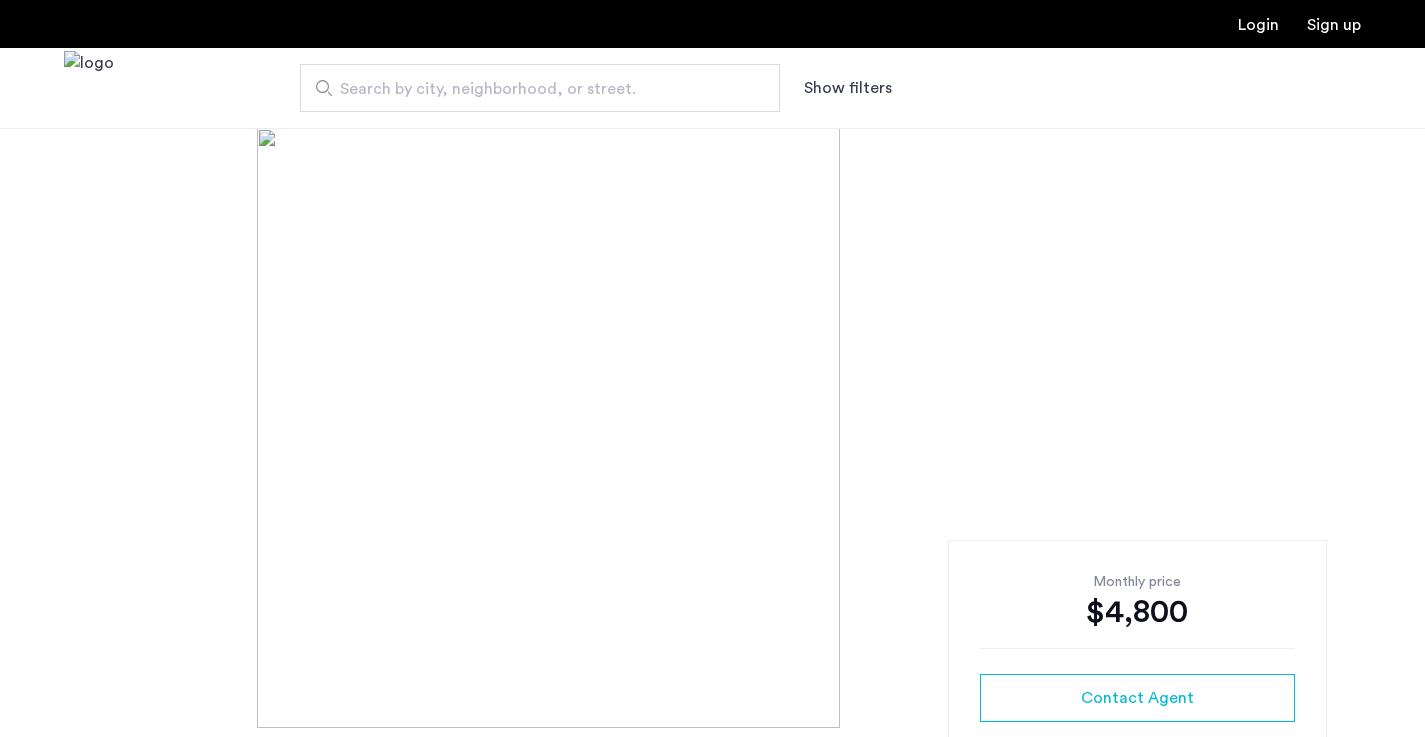 scroll, scrollTop: 0, scrollLeft: 0, axis: both 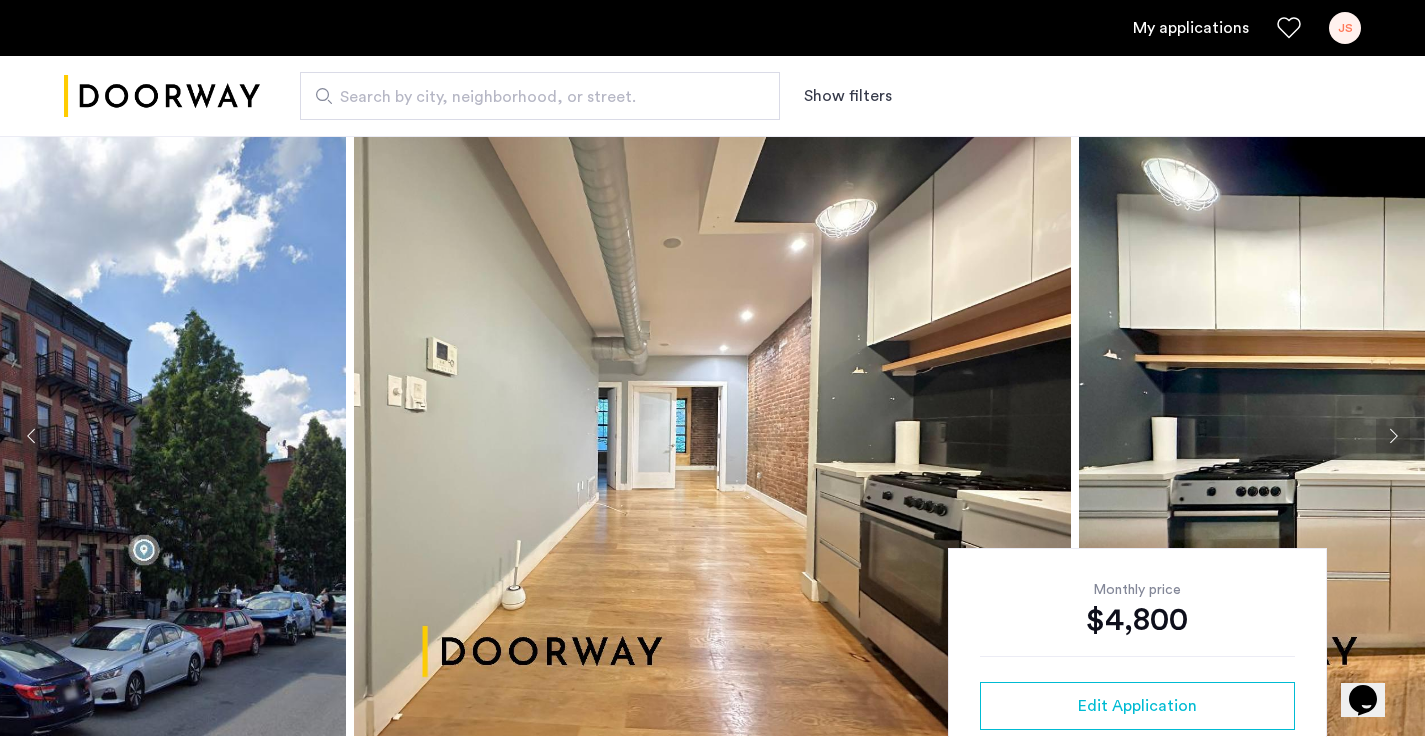 click 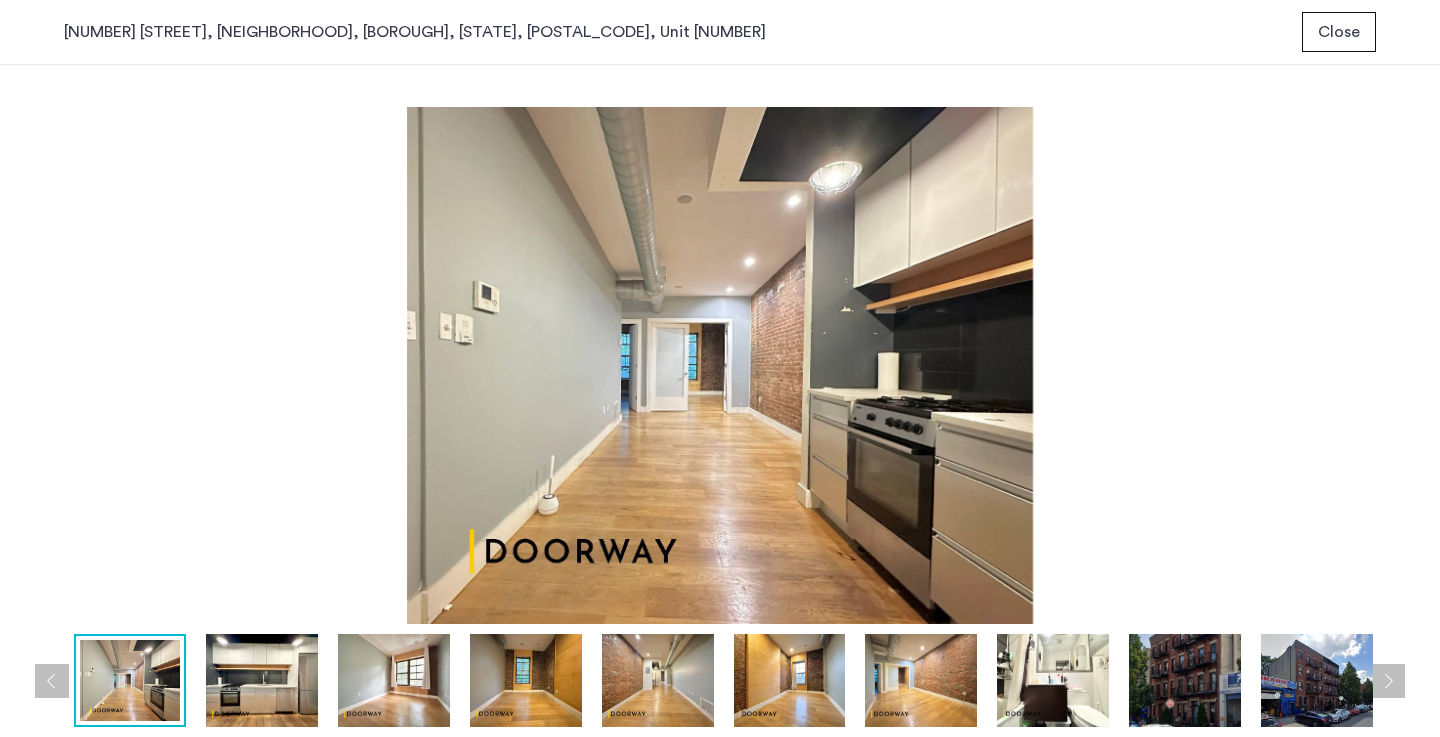 click at bounding box center (262, 680) 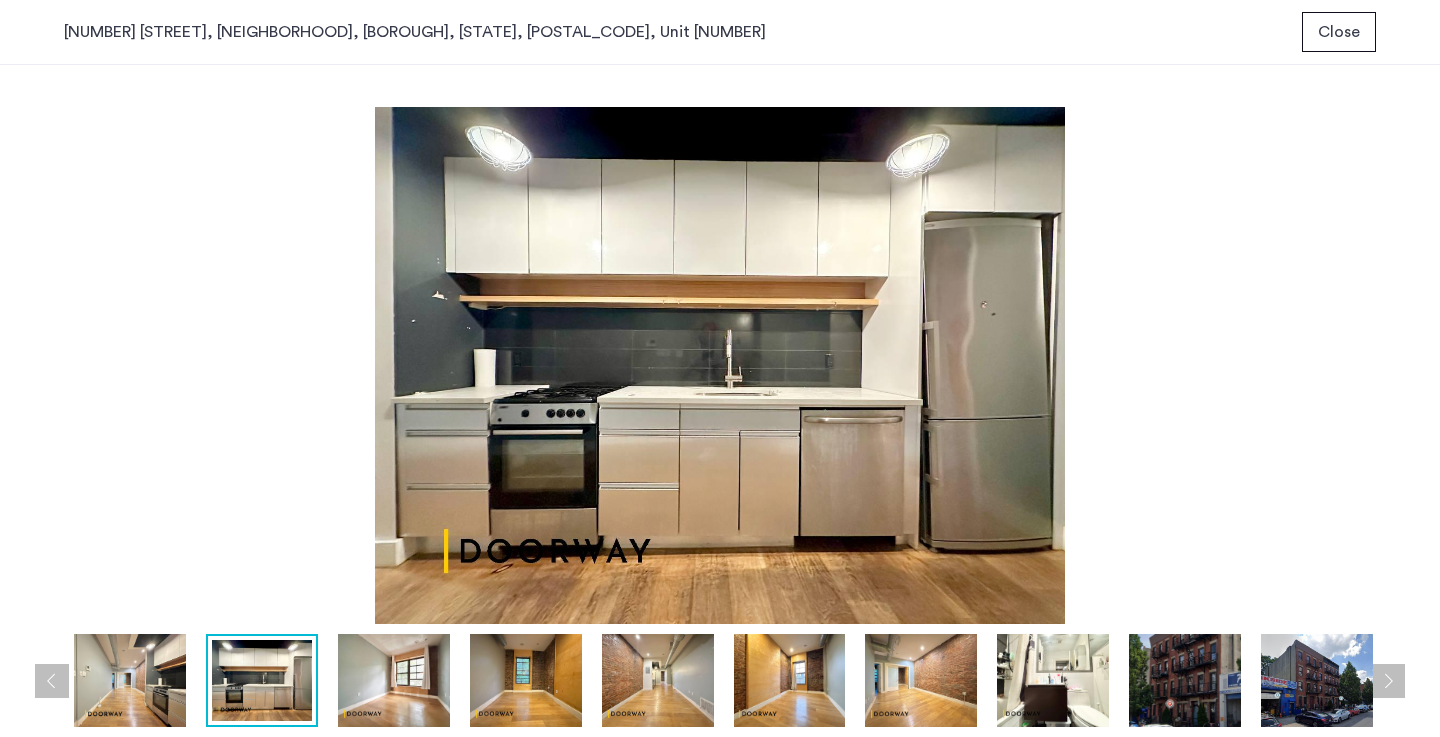 click at bounding box center [394, 680] 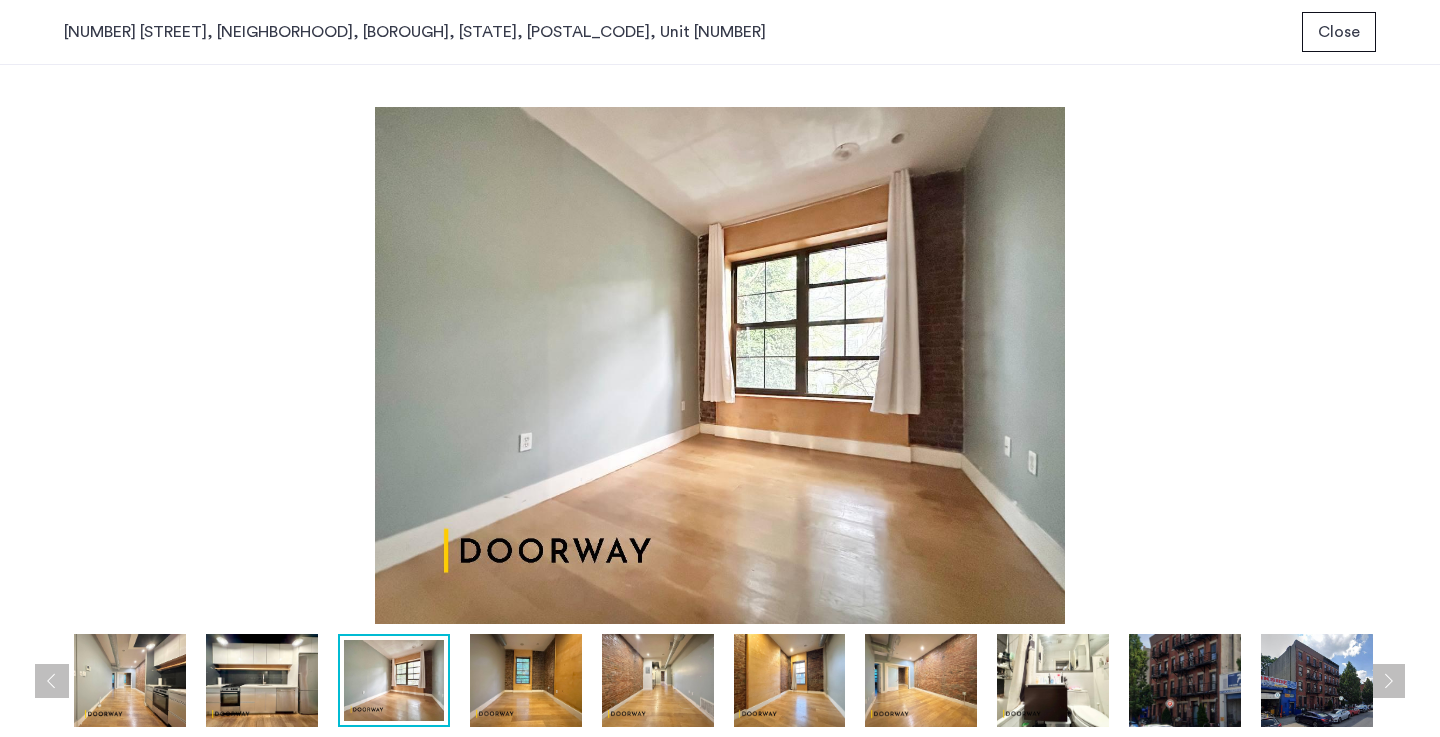 click at bounding box center (526, 680) 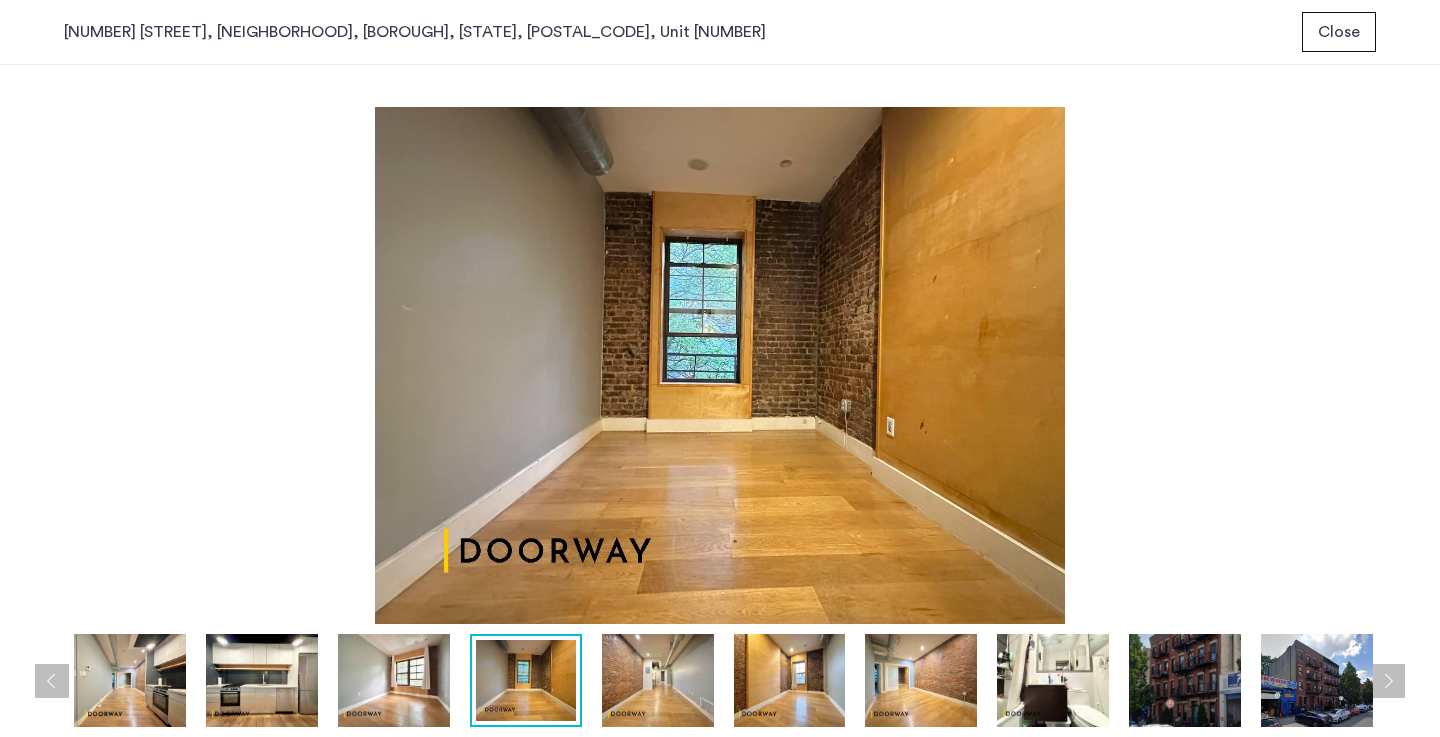 click at bounding box center (658, 680) 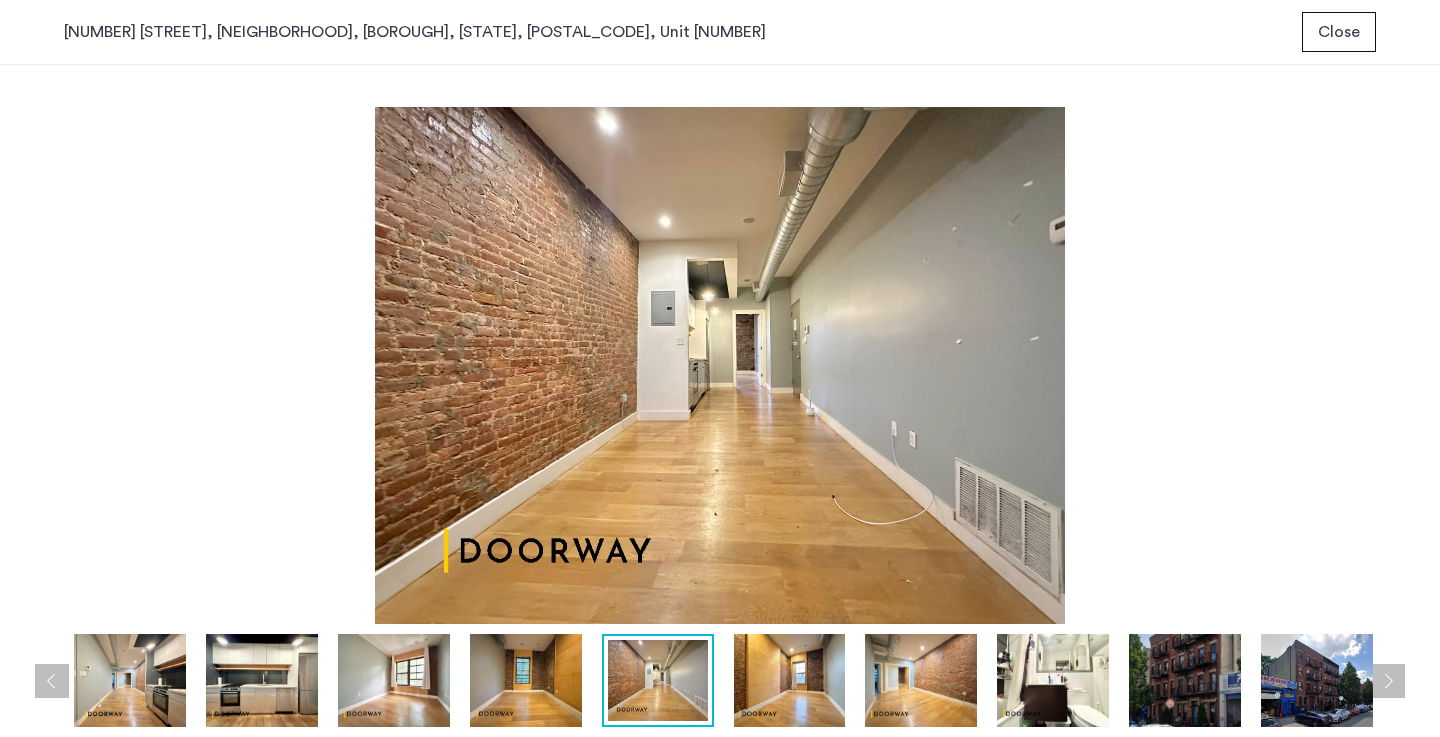 click at bounding box center (790, 680) 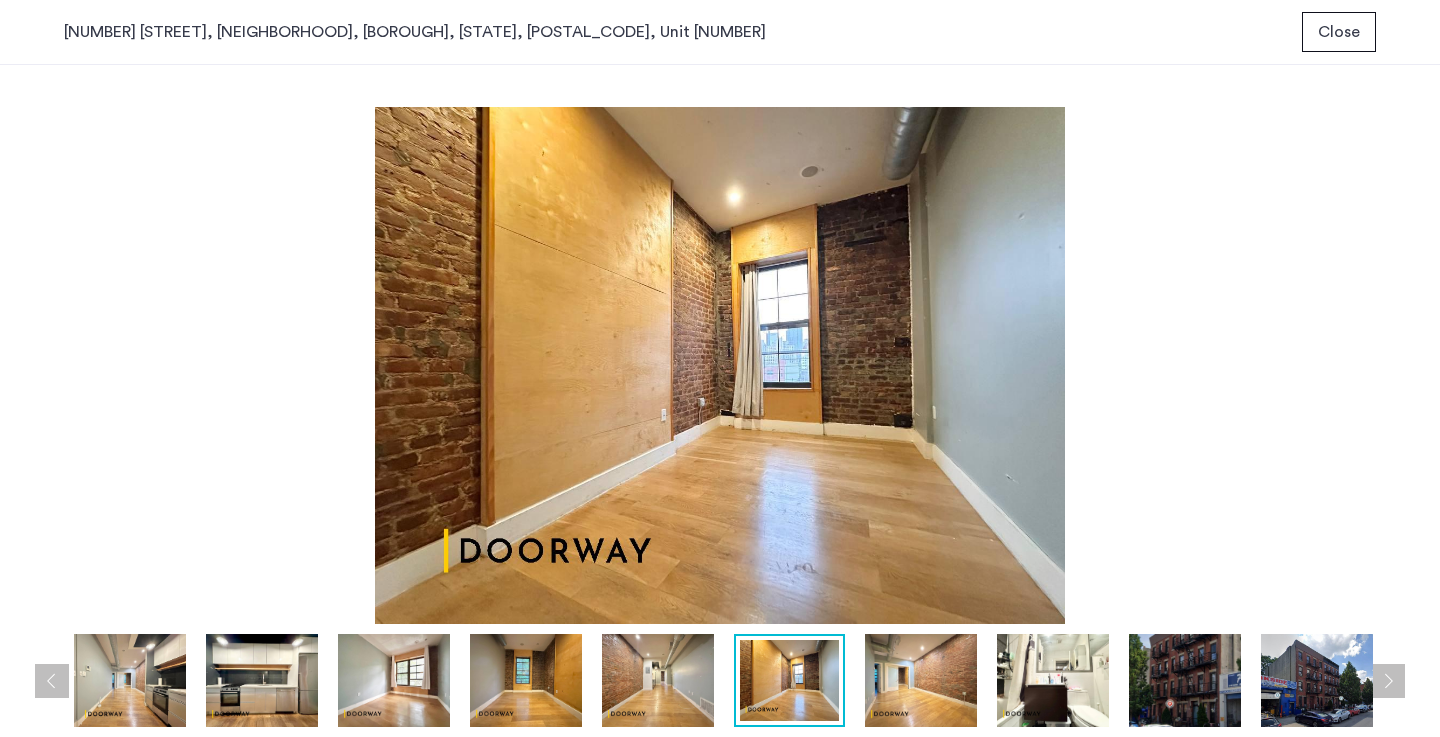 click at bounding box center (921, 680) 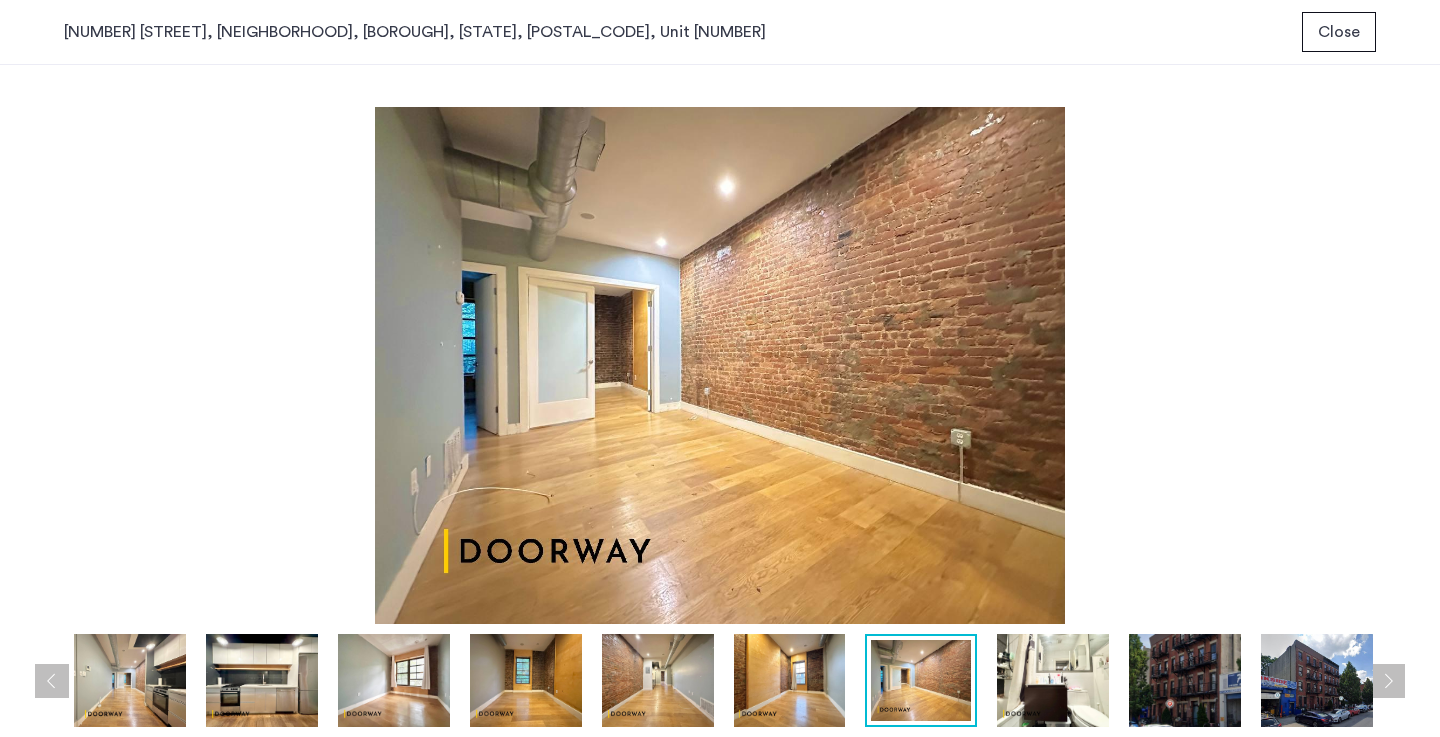 click at bounding box center [1053, 680] 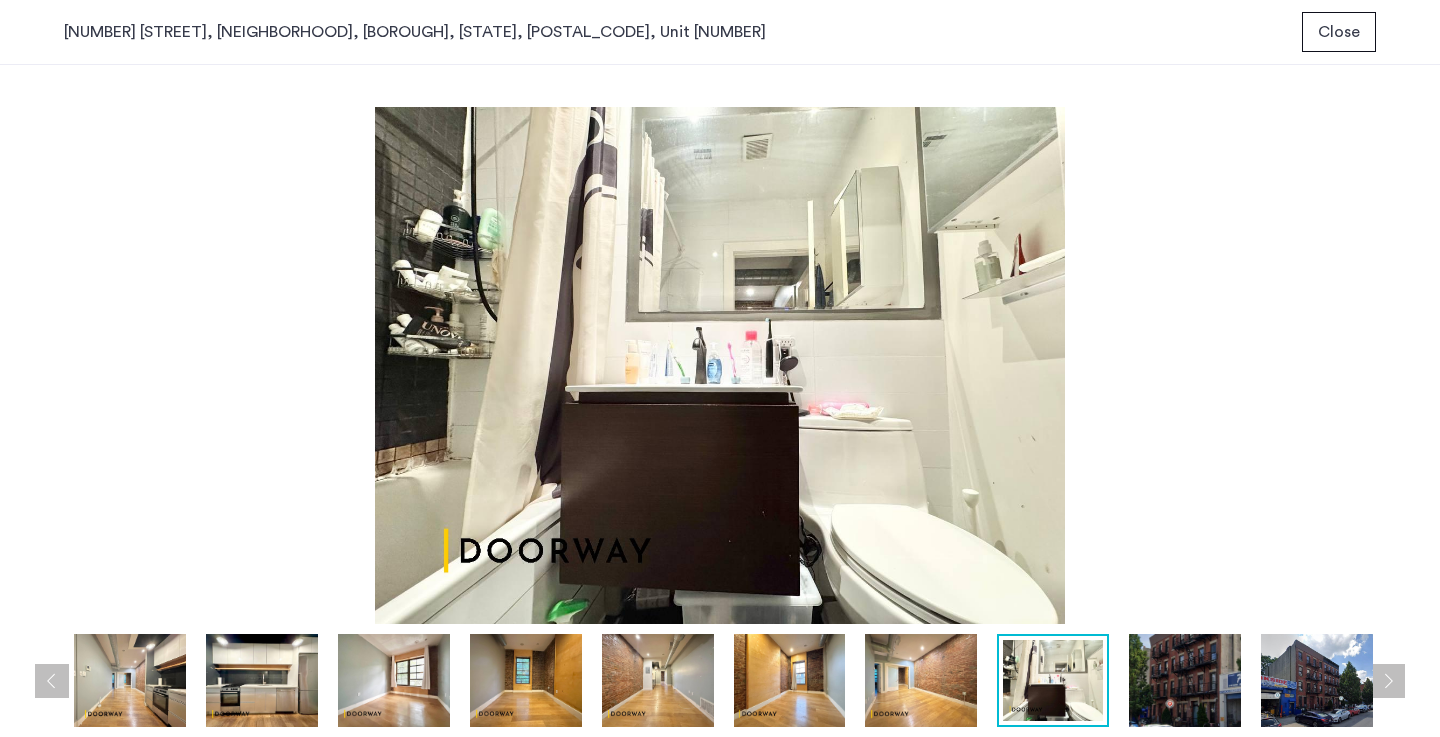 click at bounding box center [725, 680] 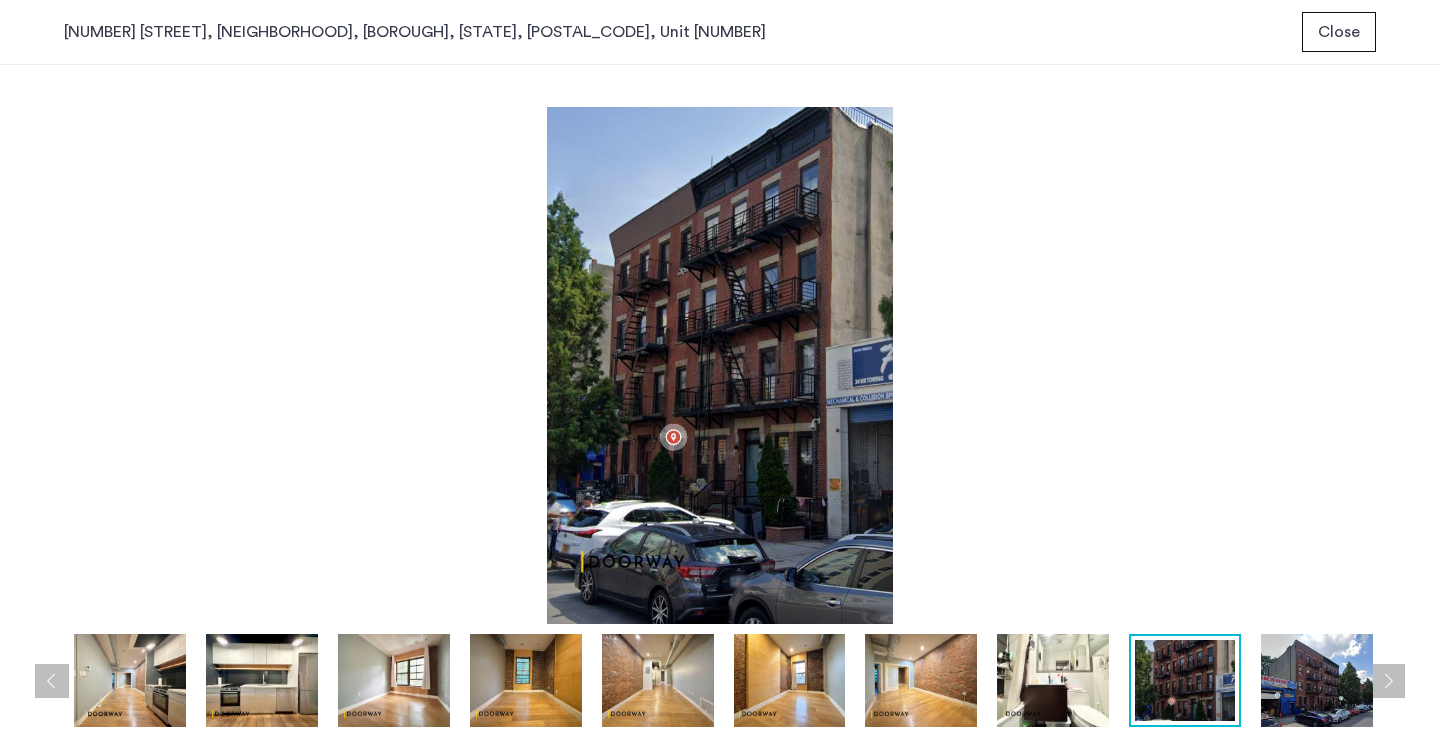 click at bounding box center (1053, 680) 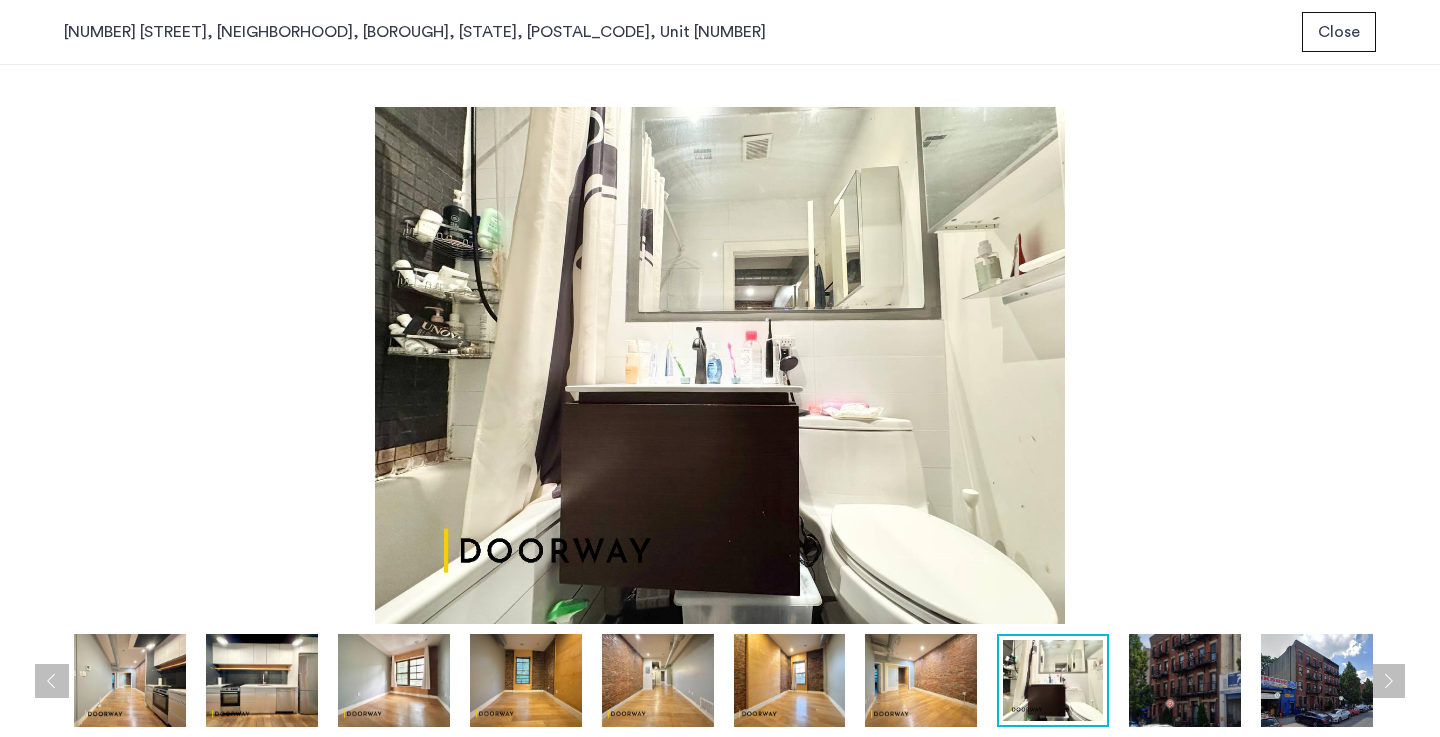 click at bounding box center [130, 680] 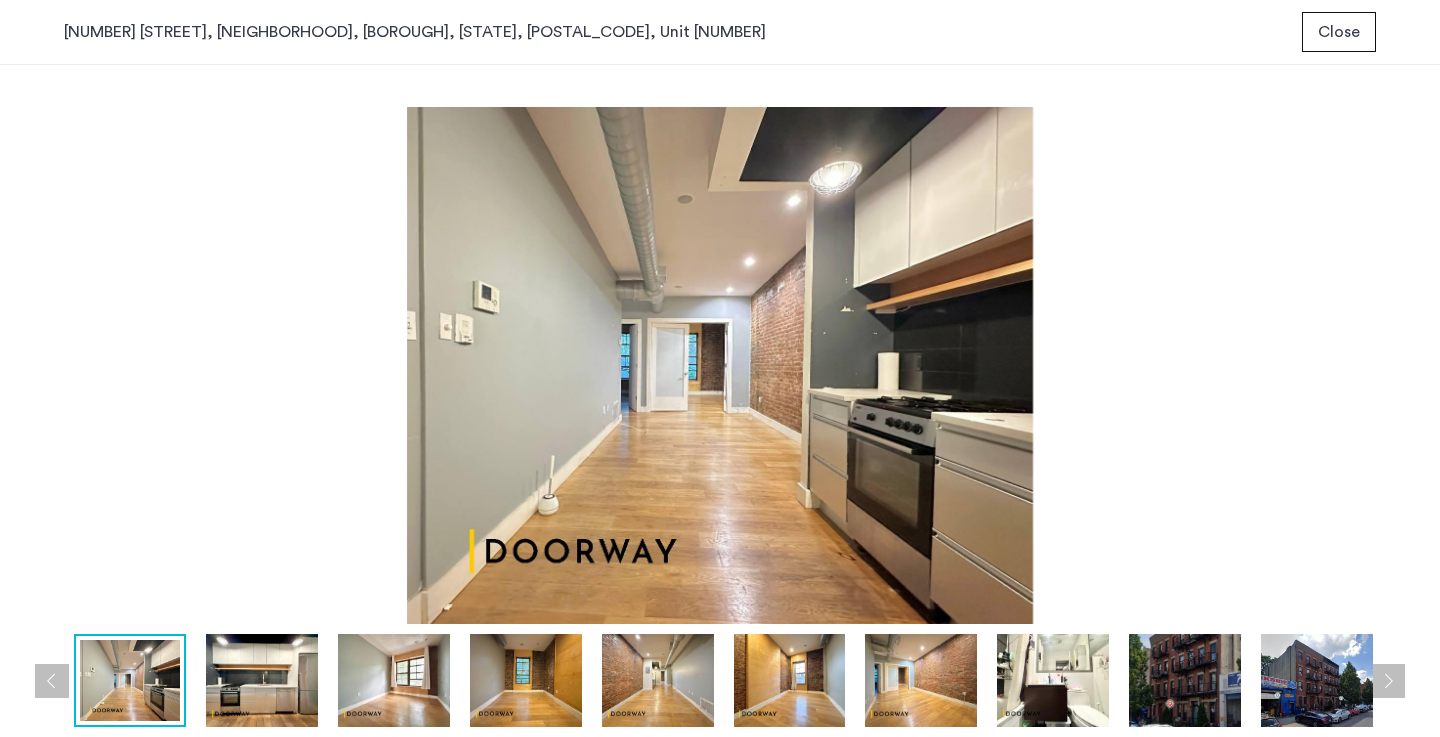 click at bounding box center (262, 680) 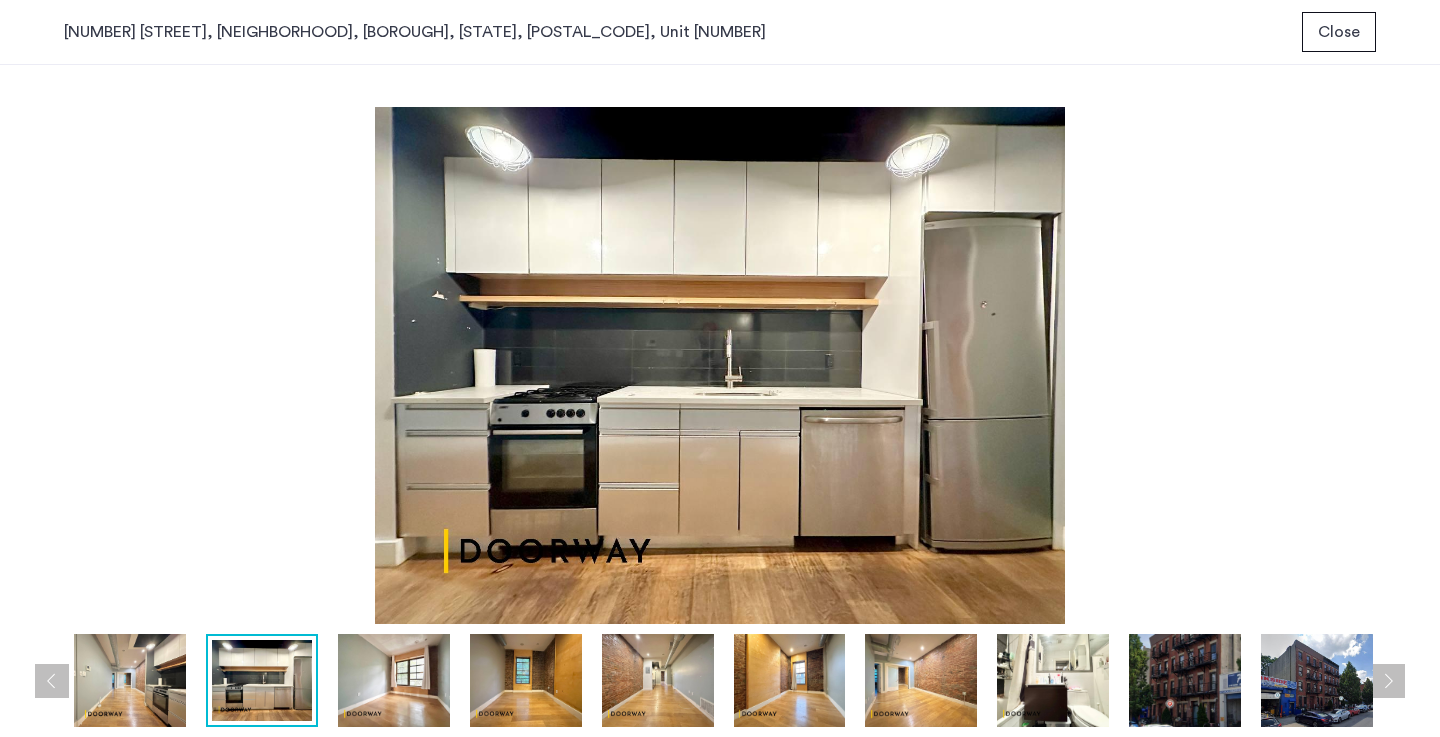 click at bounding box center (394, 680) 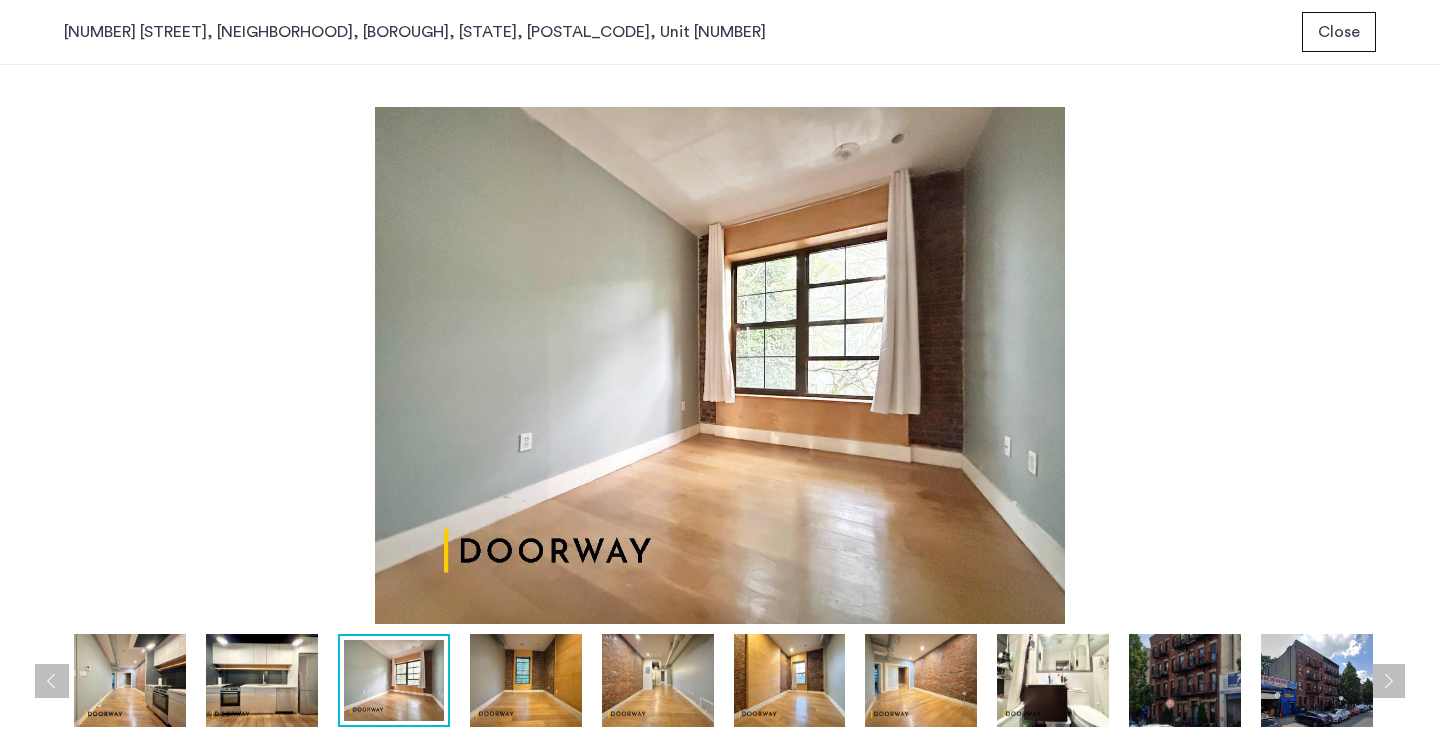 click on "Close" at bounding box center [1339, 32] 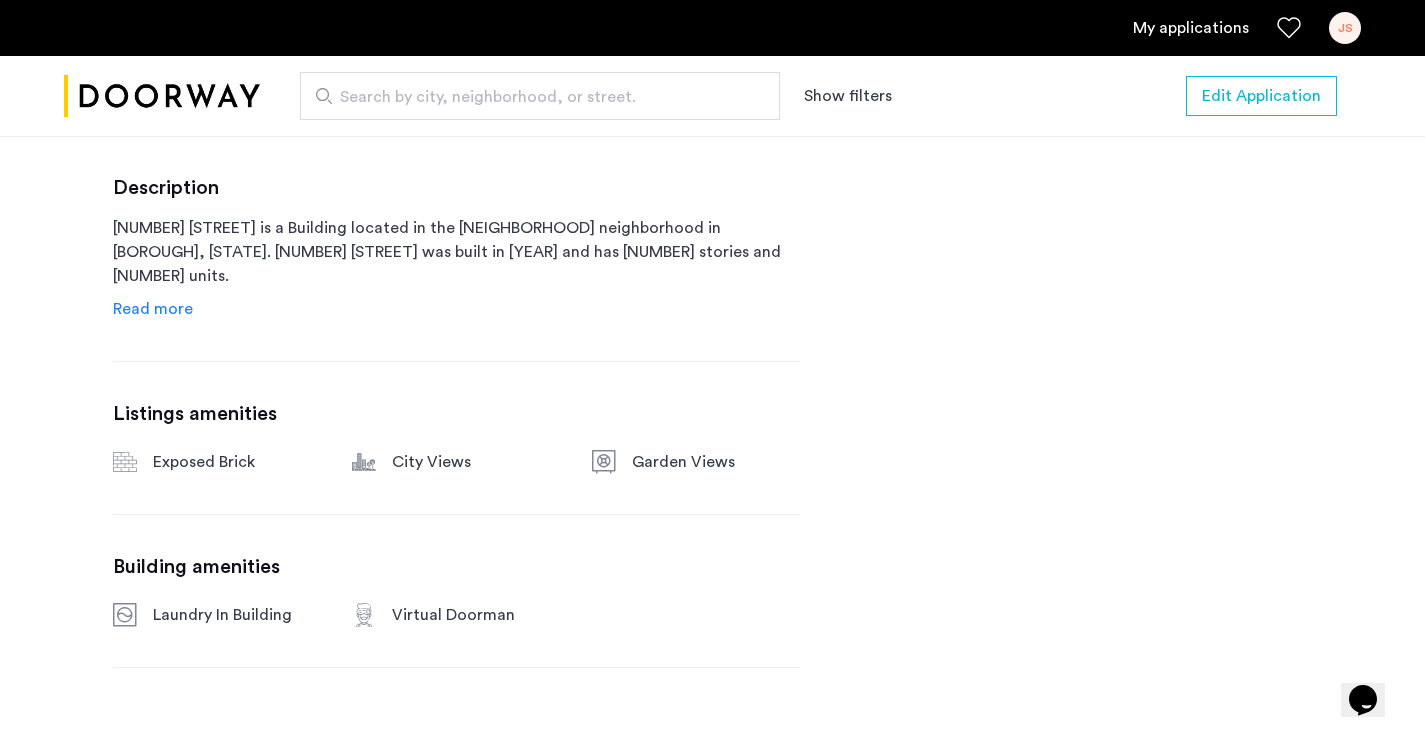 scroll, scrollTop: 1051, scrollLeft: 0, axis: vertical 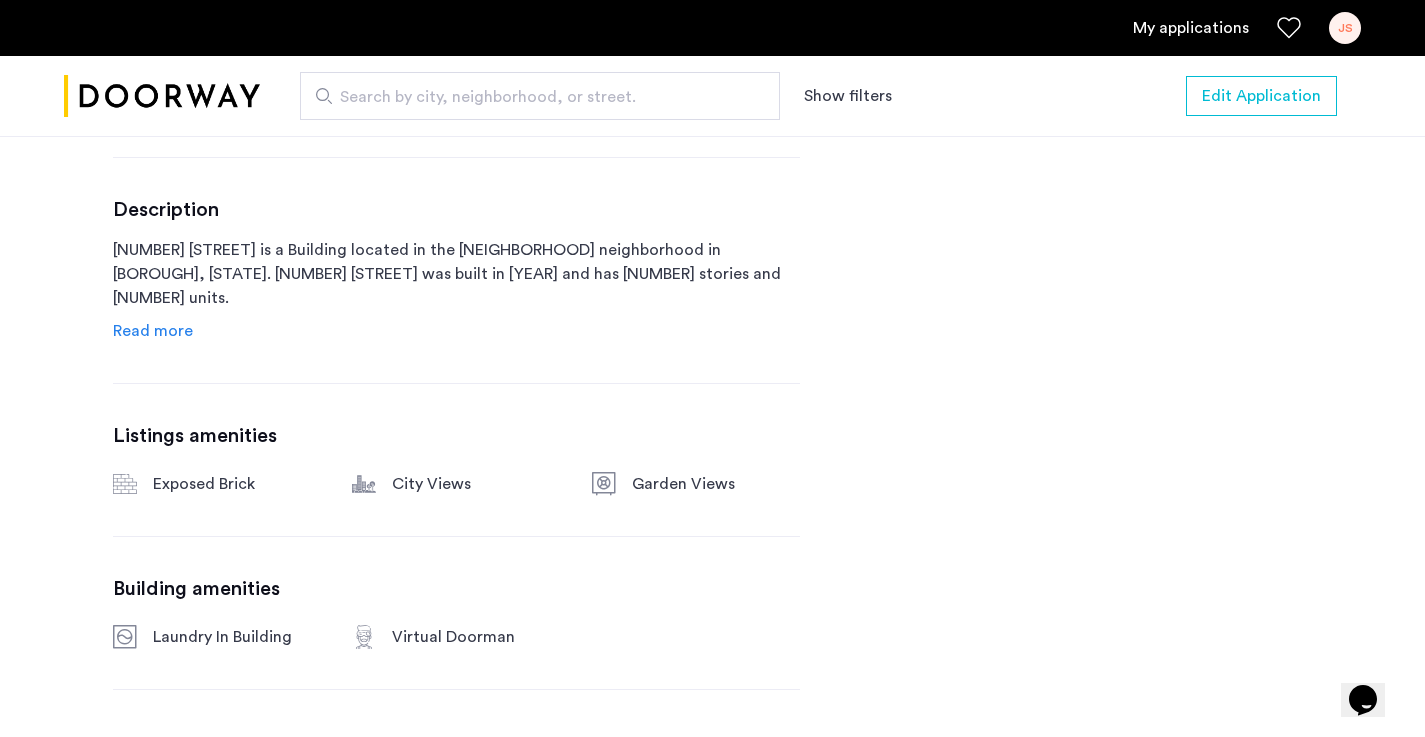 click on "Read more" 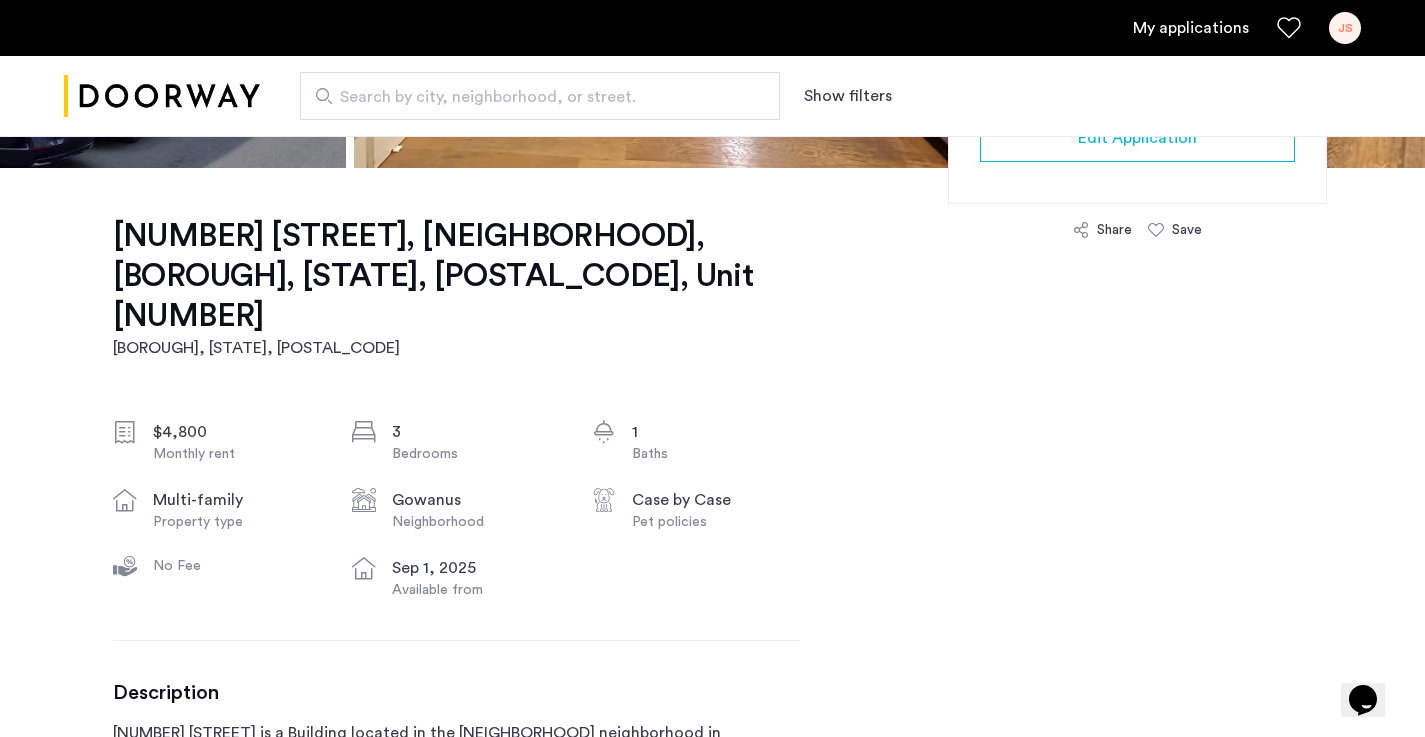 scroll, scrollTop: 549, scrollLeft: 0, axis: vertical 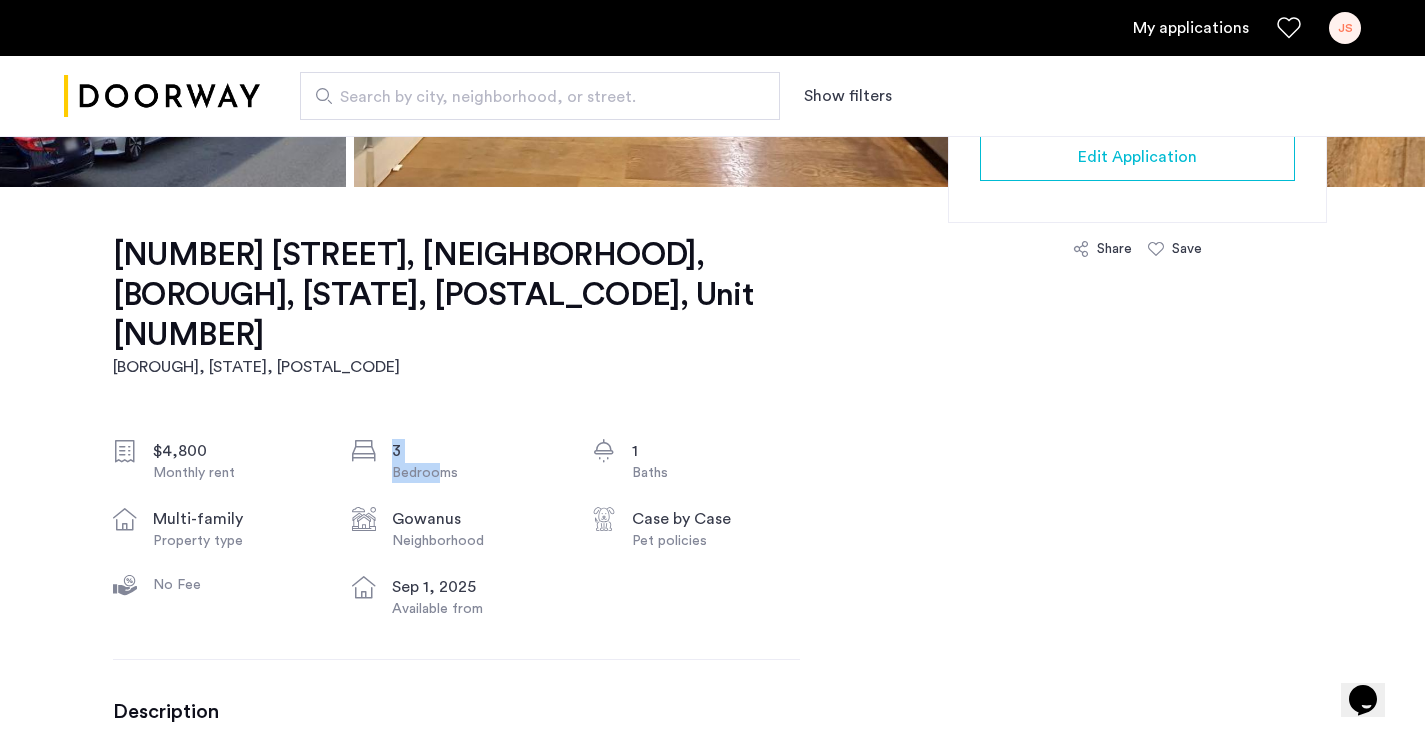 drag, startPoint x: 395, startPoint y: 413, endPoint x: 443, endPoint y: 439, distance: 54.589375 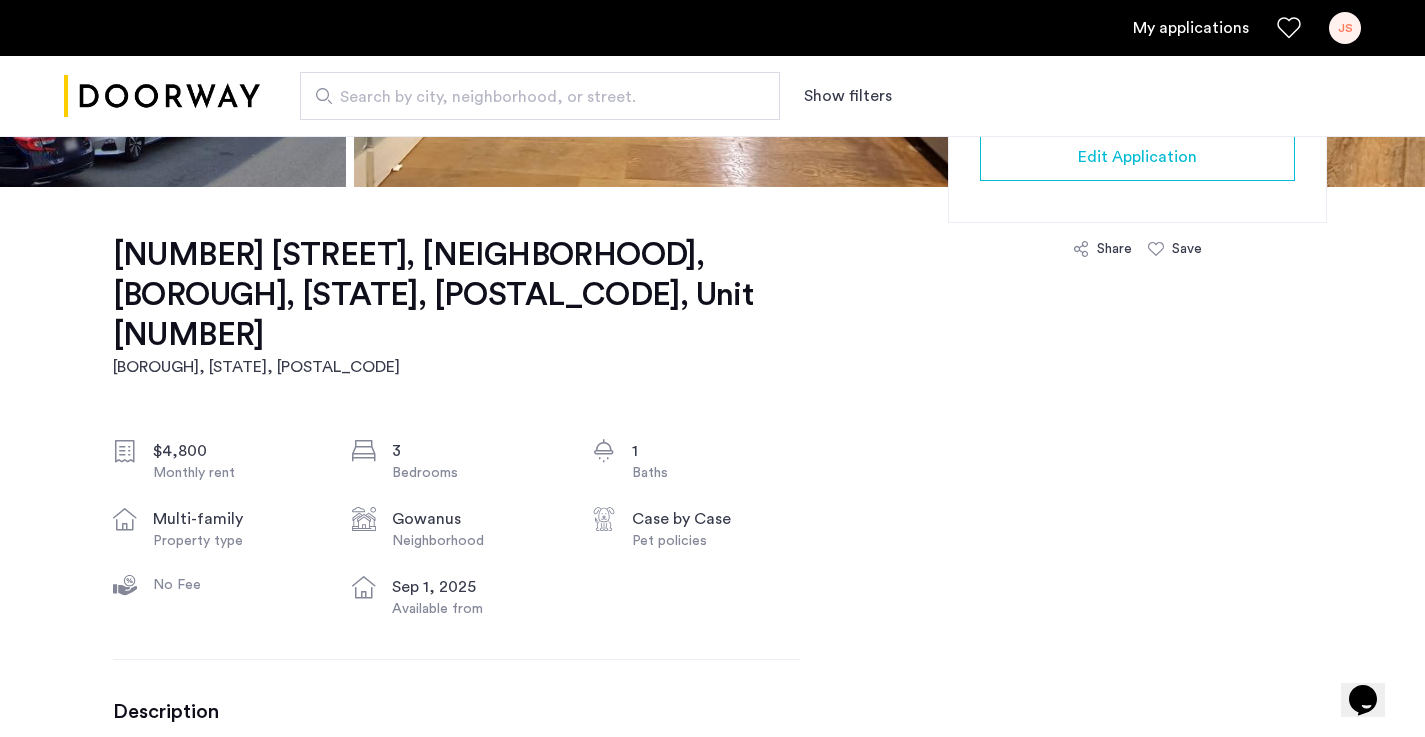 click on "$[PRICE] Monthly rent [NUMBER] Bedrooms [NUMBER] Baths multi-family Property type [NEIGHBORHOOD] Neighborhood Case by Case Pet policies No Fee [DATE] Available from" 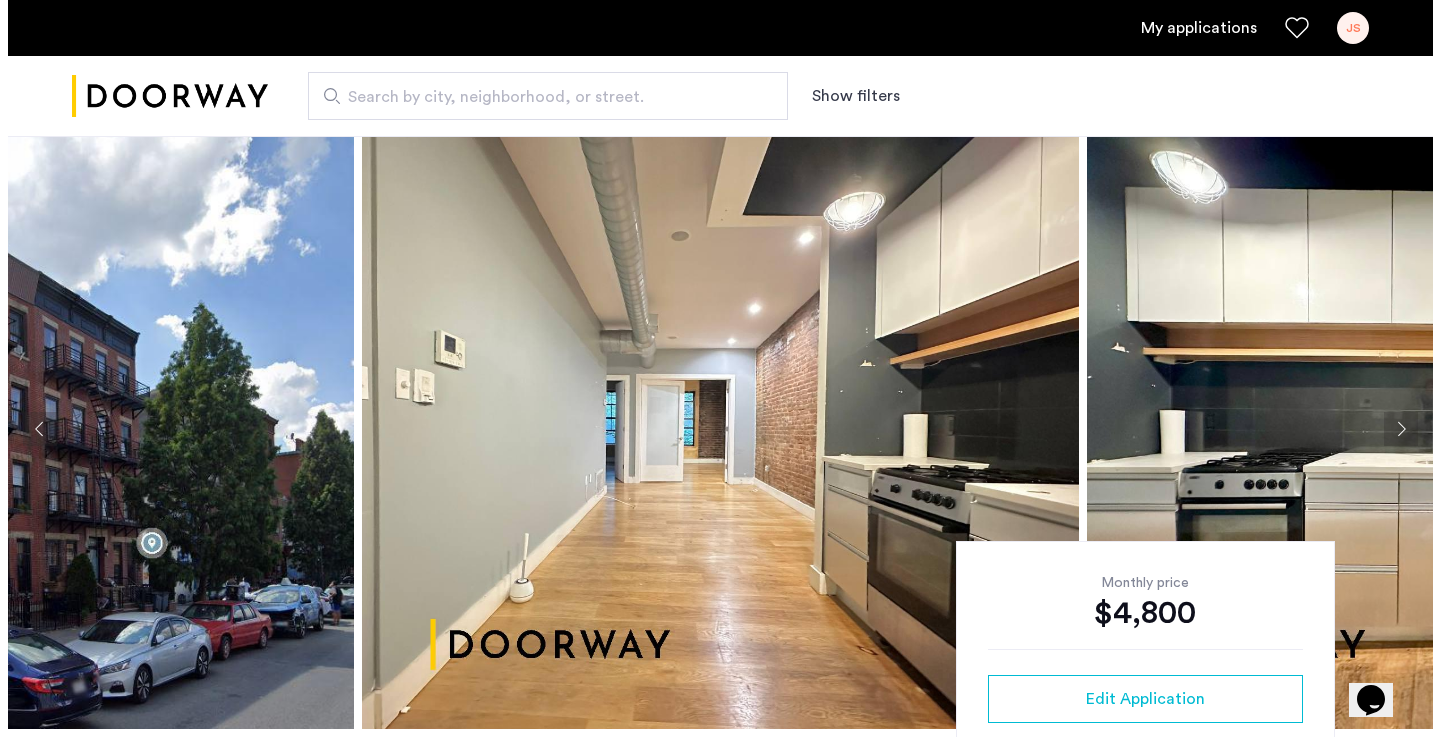 scroll, scrollTop: 0, scrollLeft: 0, axis: both 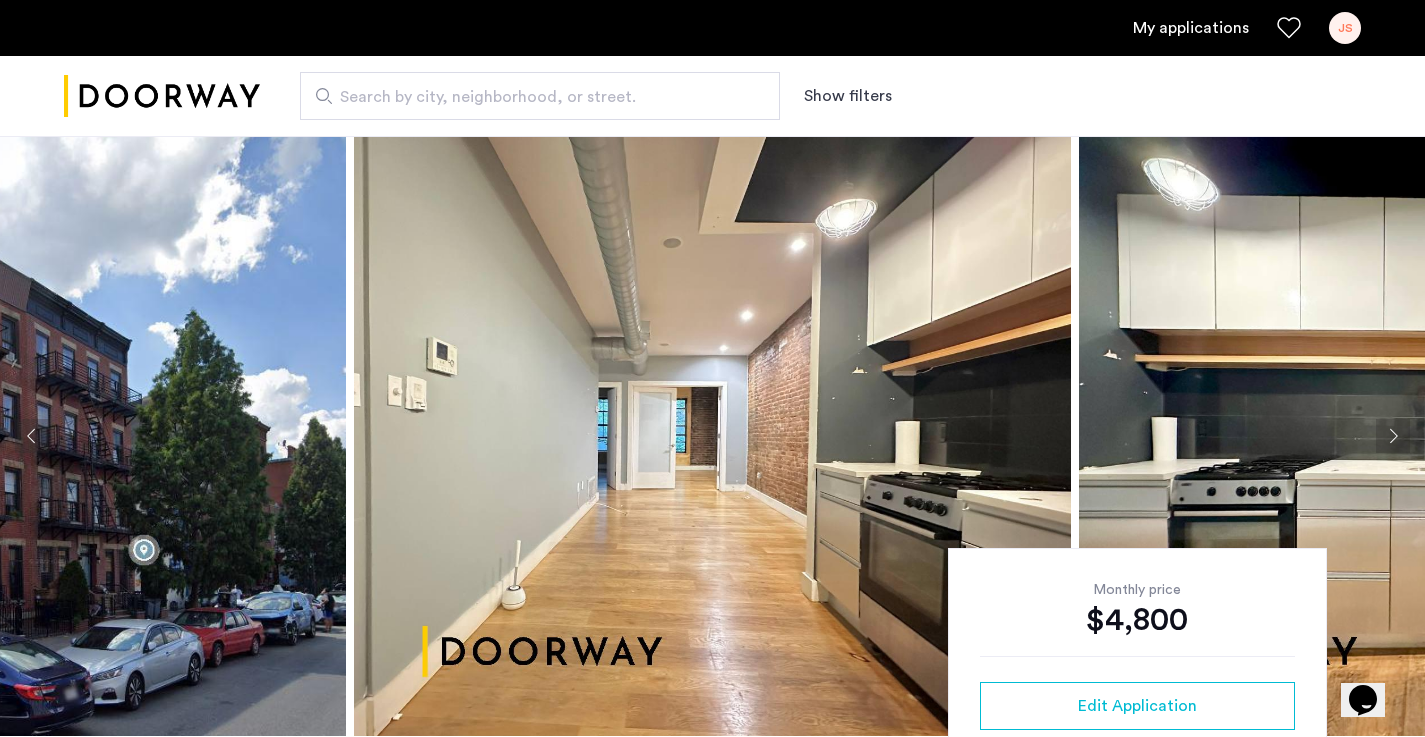 click 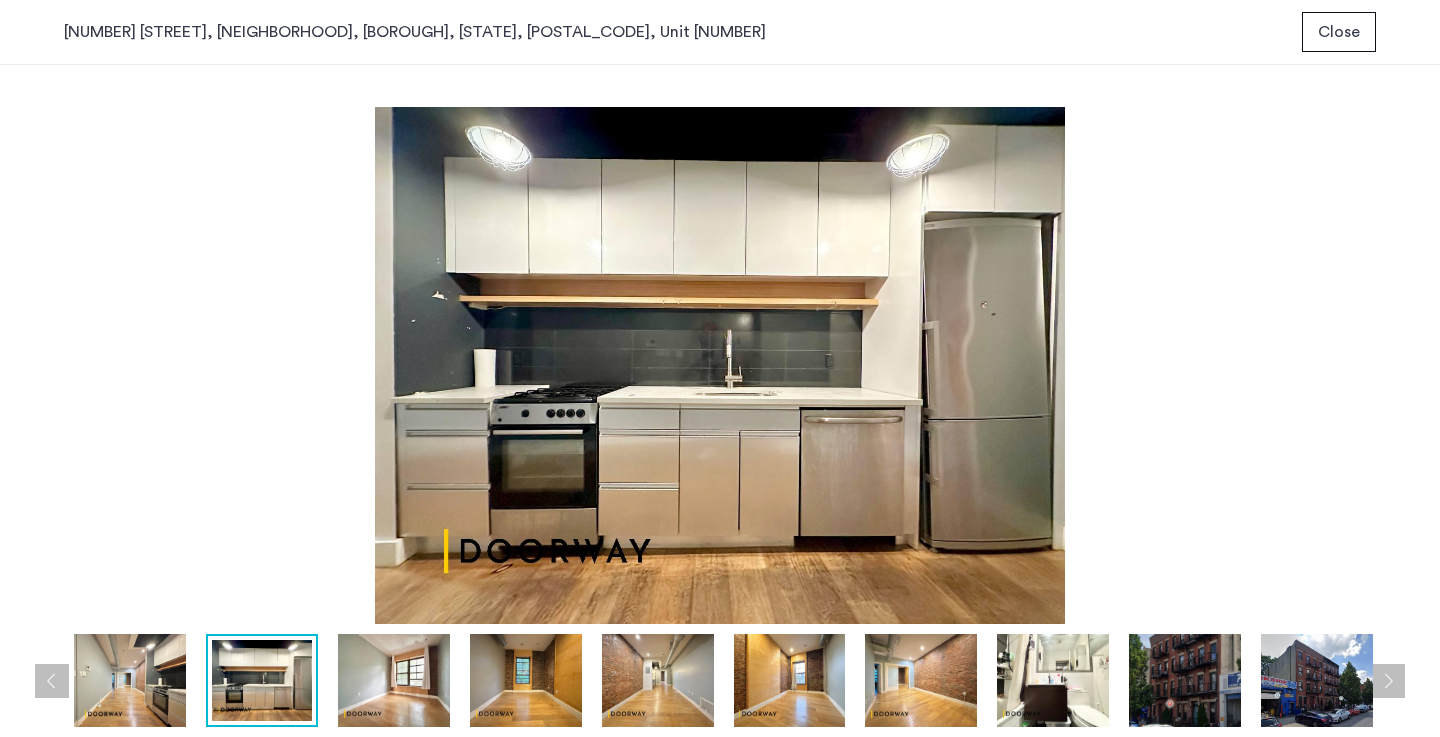 click at bounding box center (130, 680) 